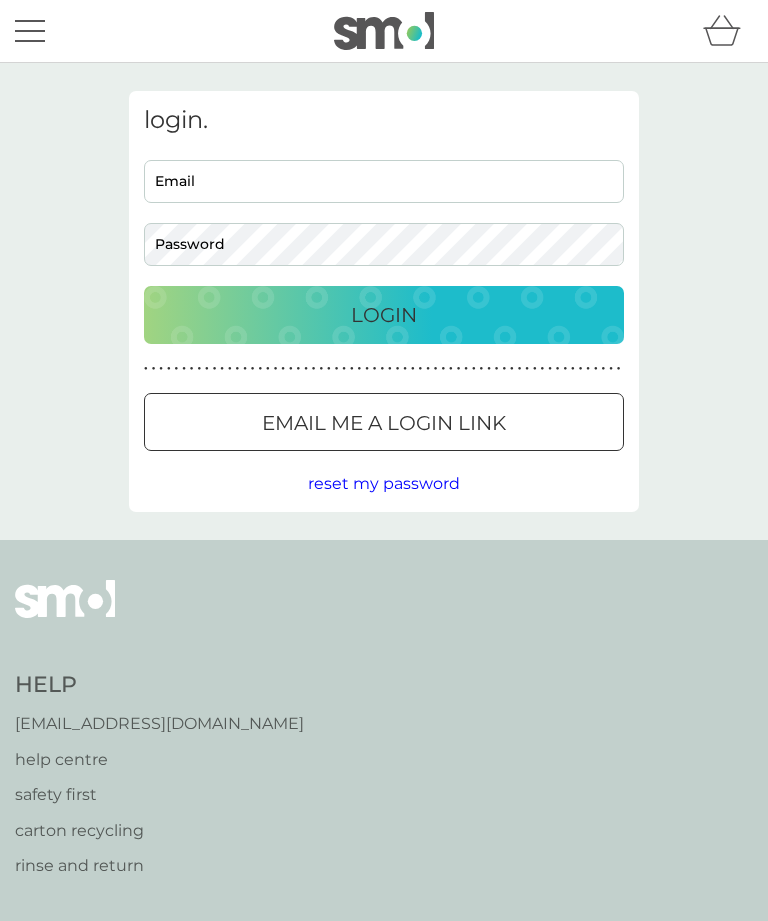 click on "Email" at bounding box center (384, 181) 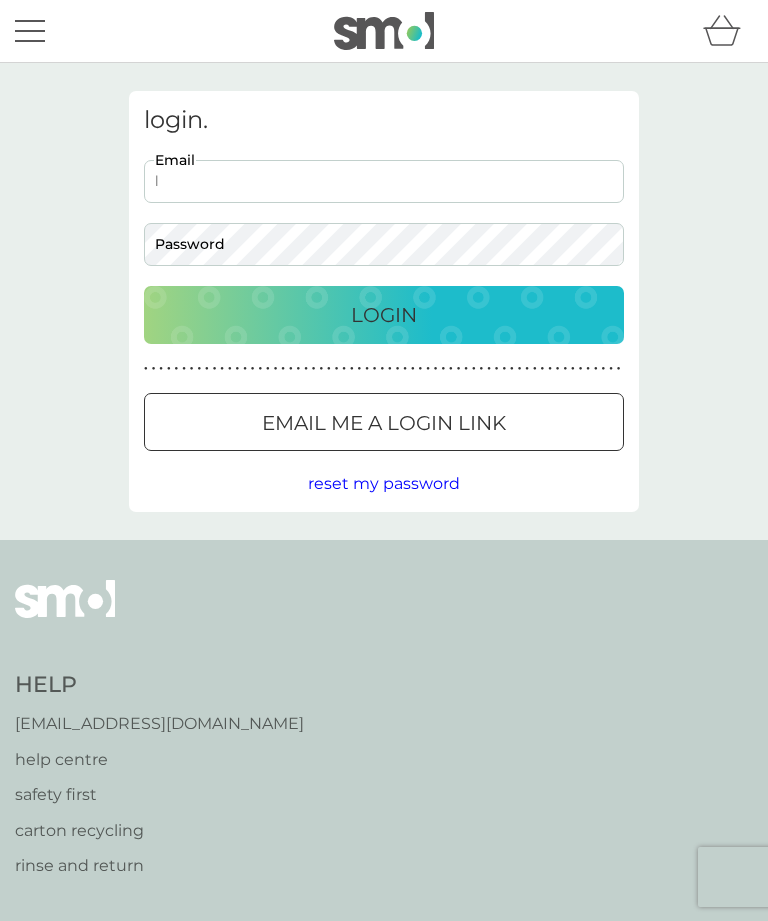 scroll, scrollTop: 0, scrollLeft: 0, axis: both 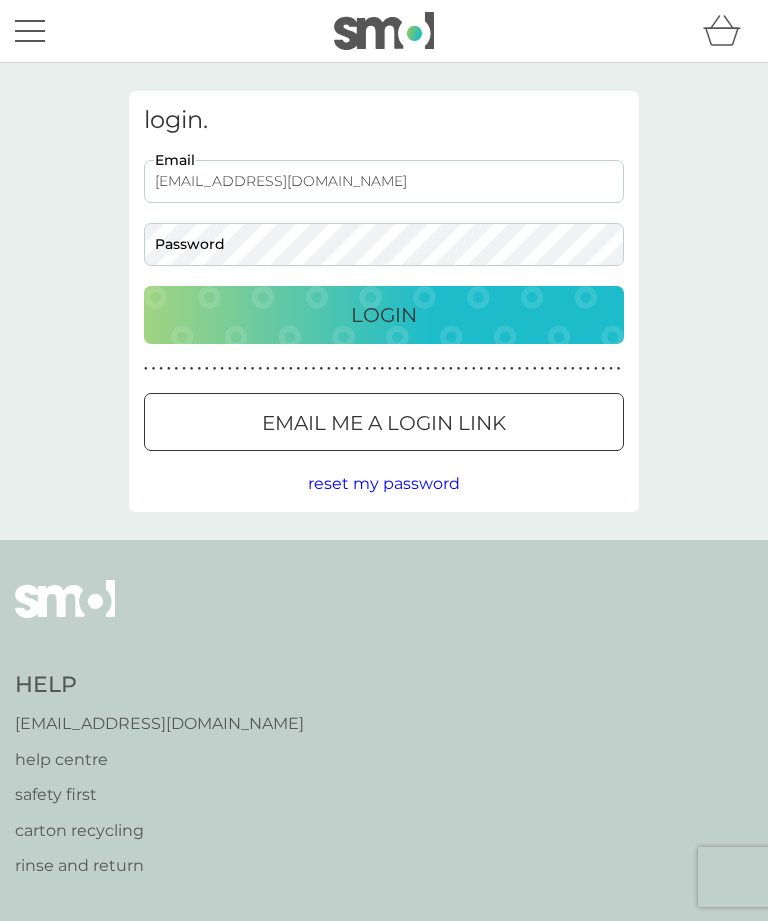 type on "[EMAIL_ADDRESS][DOMAIN_NAME]" 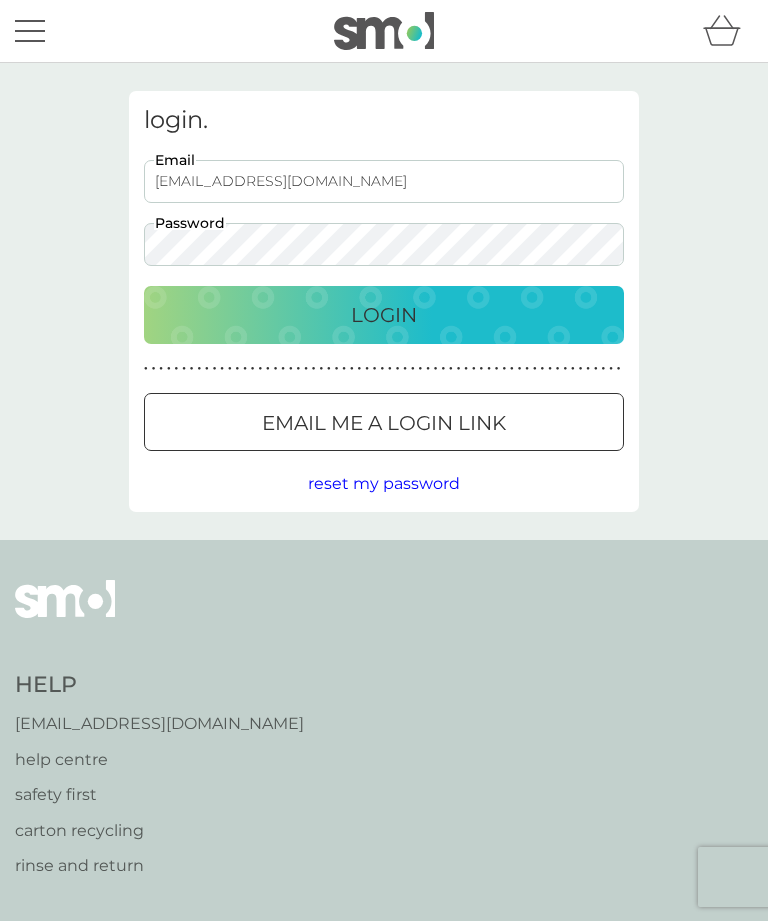 click on "Login" at bounding box center (384, 315) 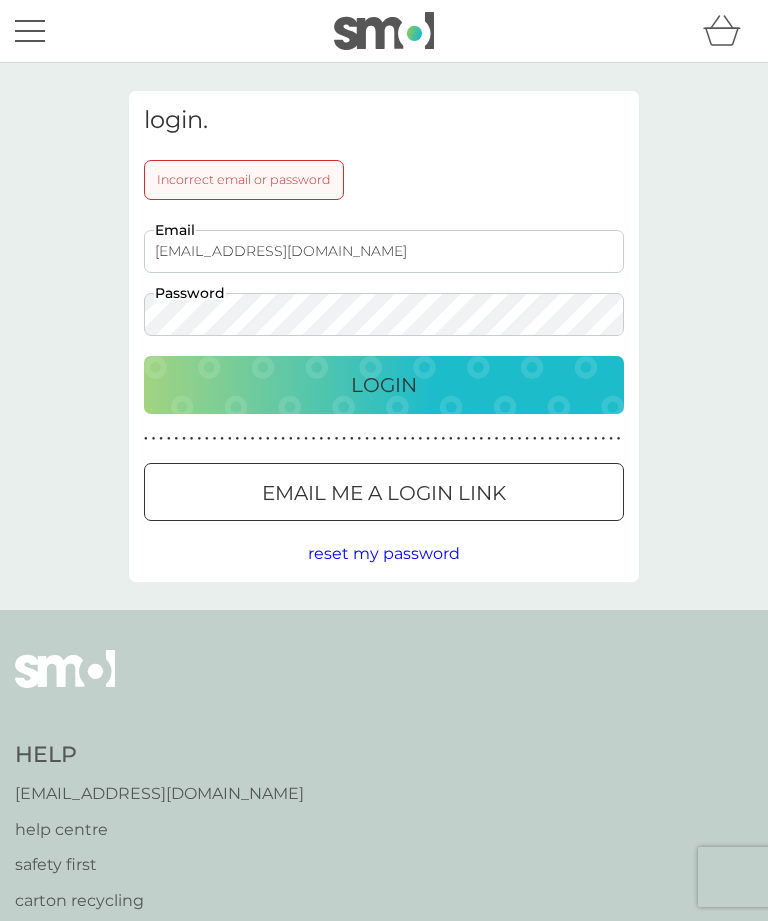 click on "[EMAIL_ADDRESS][DOMAIN_NAME]" at bounding box center (384, 251) 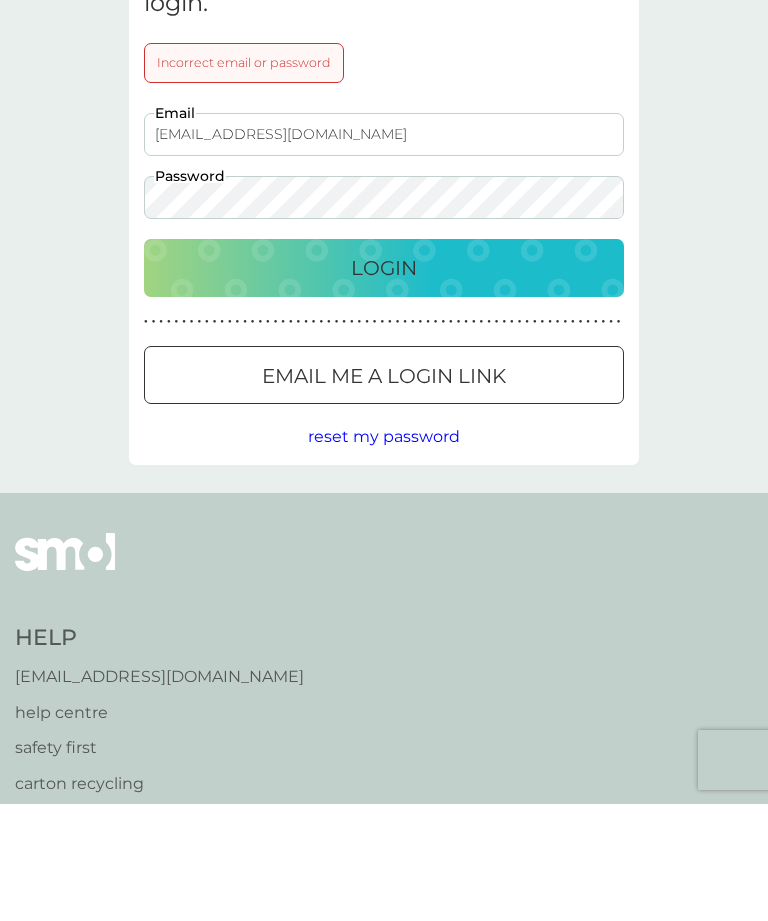 click on "reset my password" at bounding box center (384, 553) 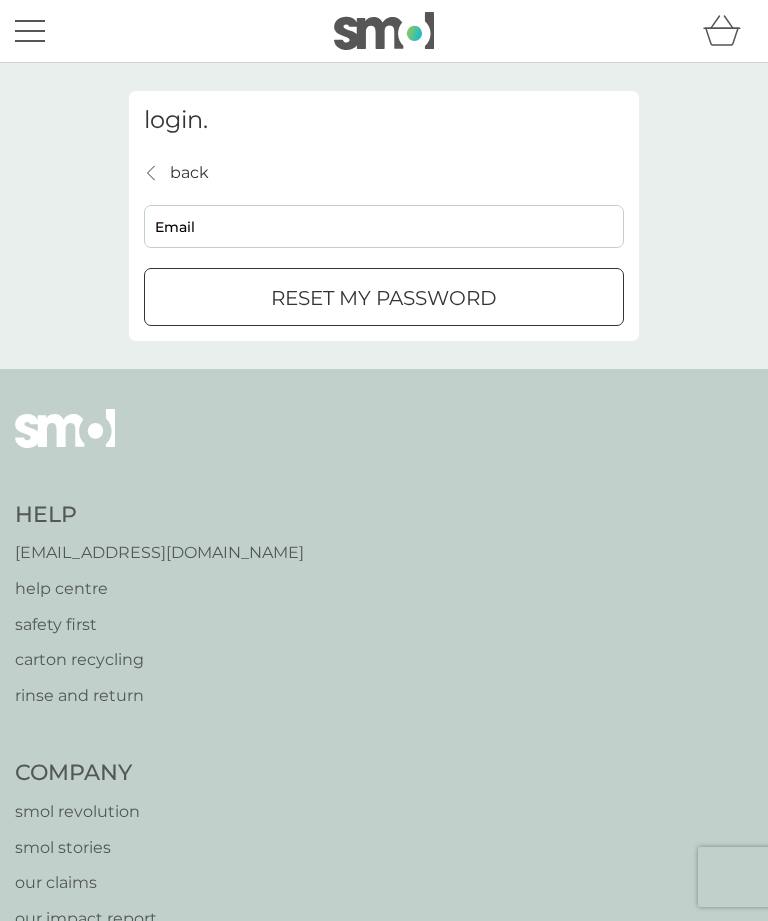 click on "Email" at bounding box center (384, 226) 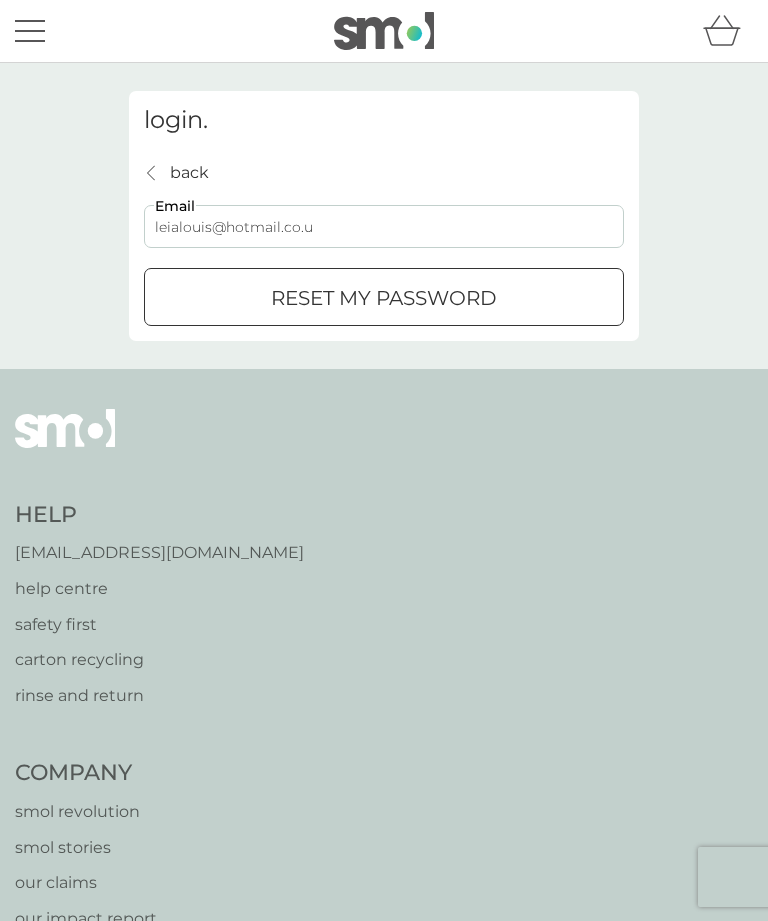 type on "[EMAIL_ADDRESS][DOMAIN_NAME]" 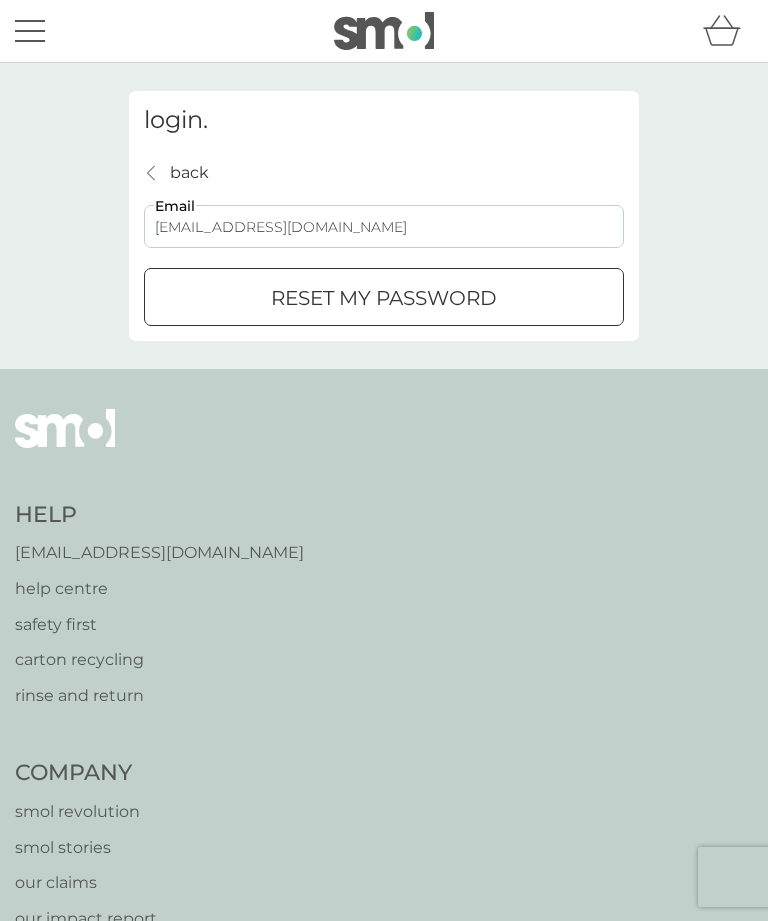 click on "reset my password" at bounding box center [384, 298] 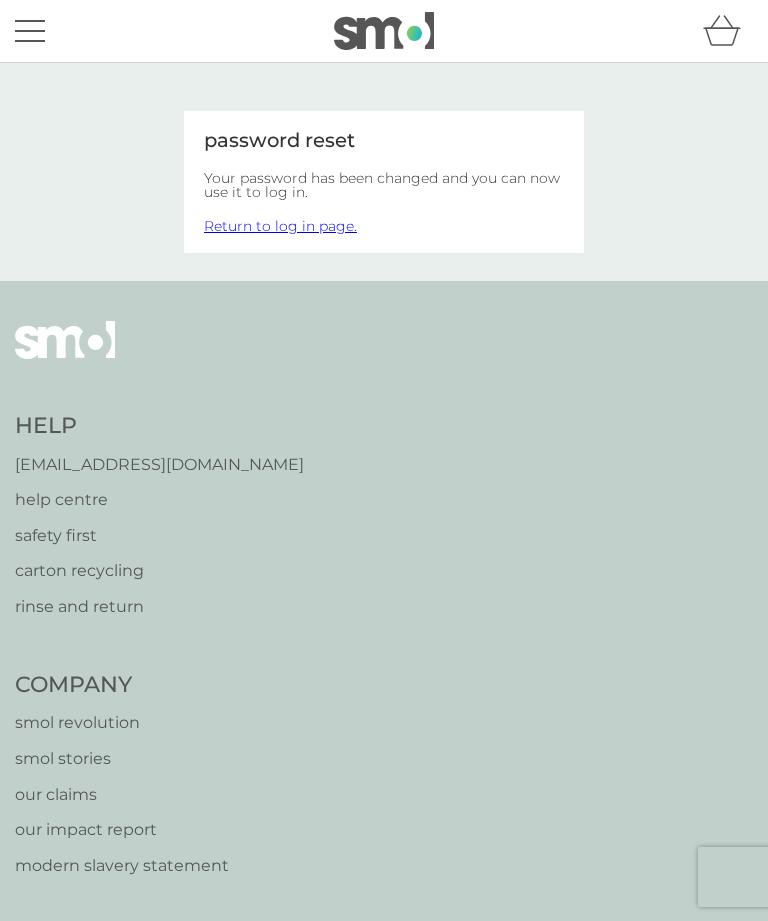 scroll, scrollTop: 0, scrollLeft: 0, axis: both 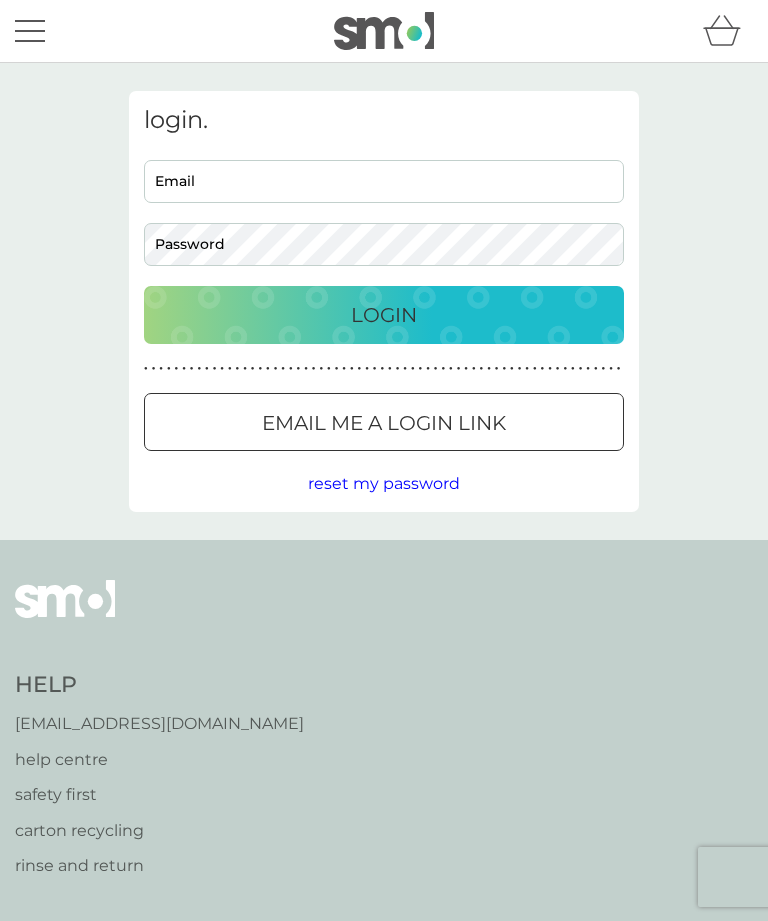 click on "Email" at bounding box center (384, 181) 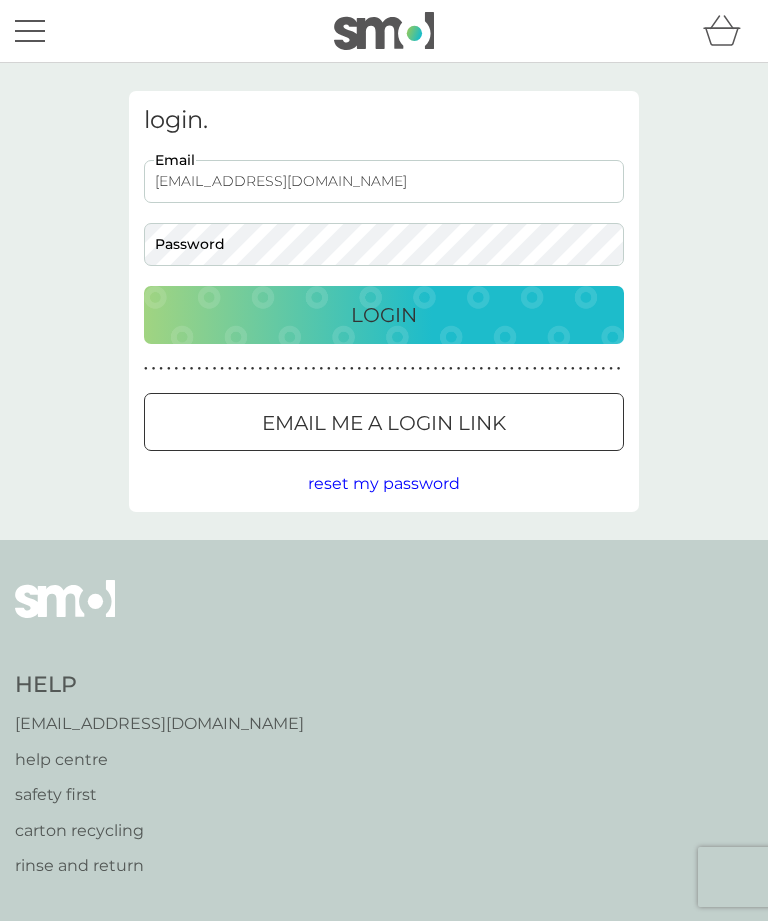 type on "[EMAIL_ADDRESS][DOMAIN_NAME]" 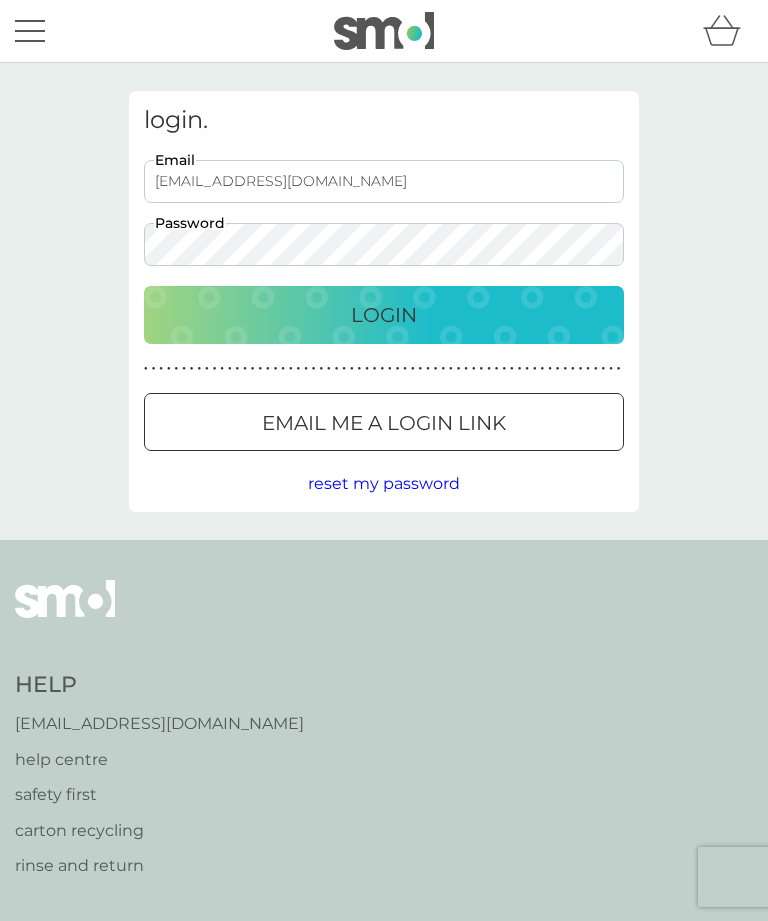 click on "Login" at bounding box center [384, 315] 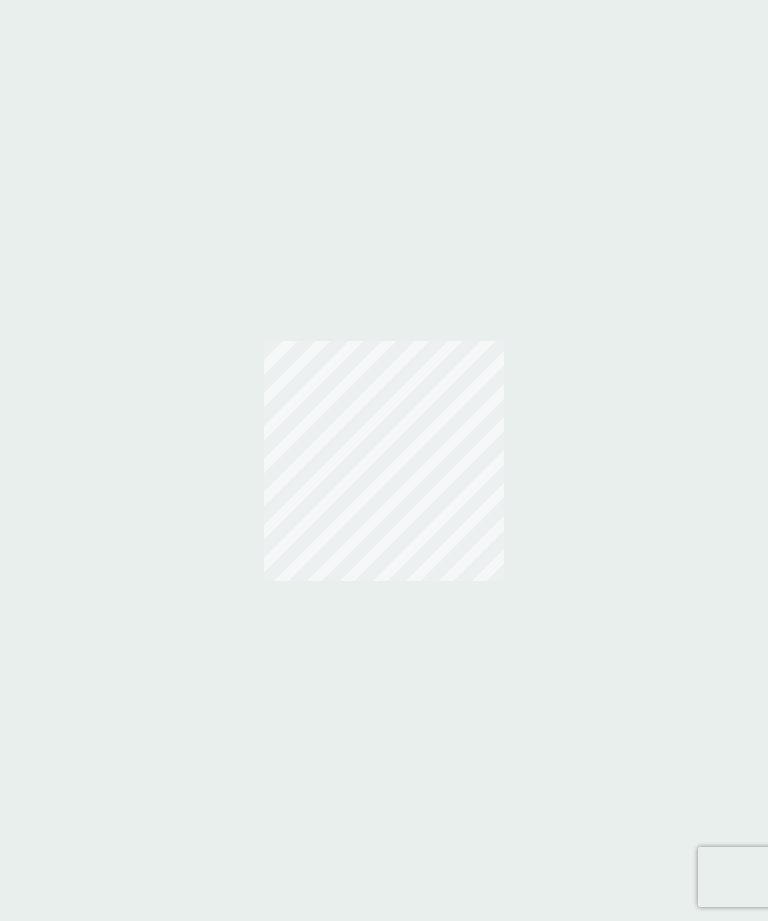scroll, scrollTop: 0, scrollLeft: 0, axis: both 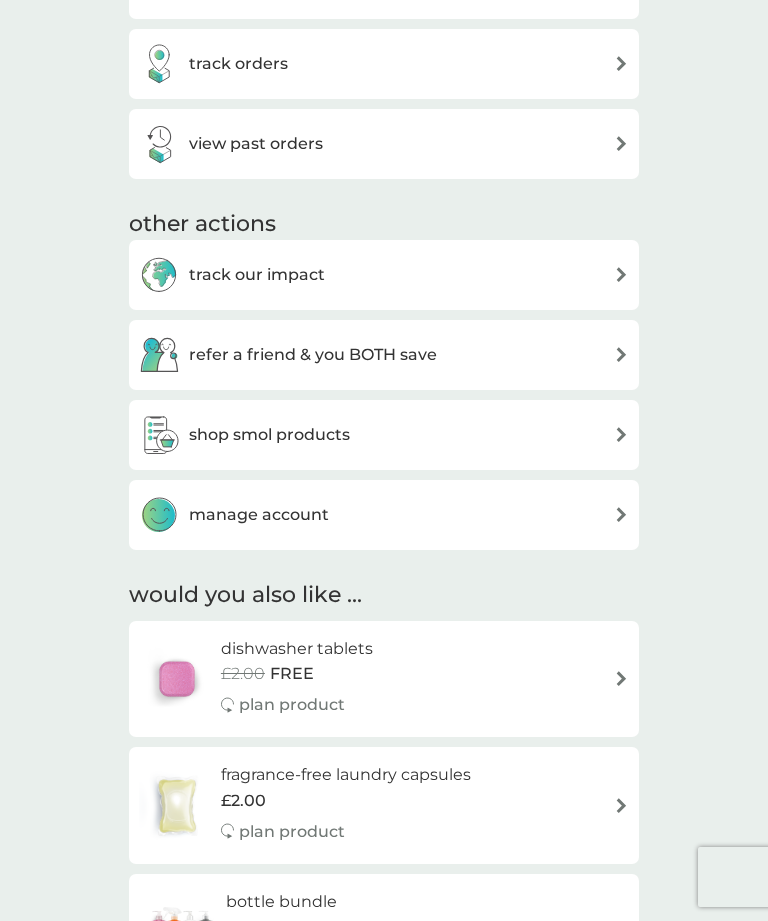 click at bounding box center [621, 514] 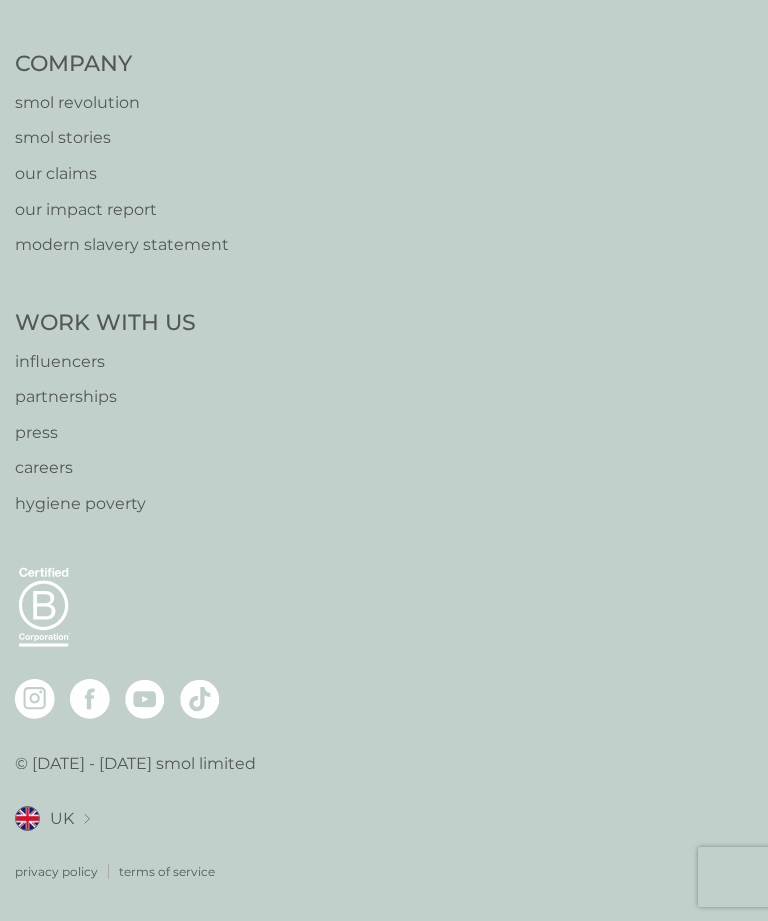 scroll, scrollTop: 64, scrollLeft: 0, axis: vertical 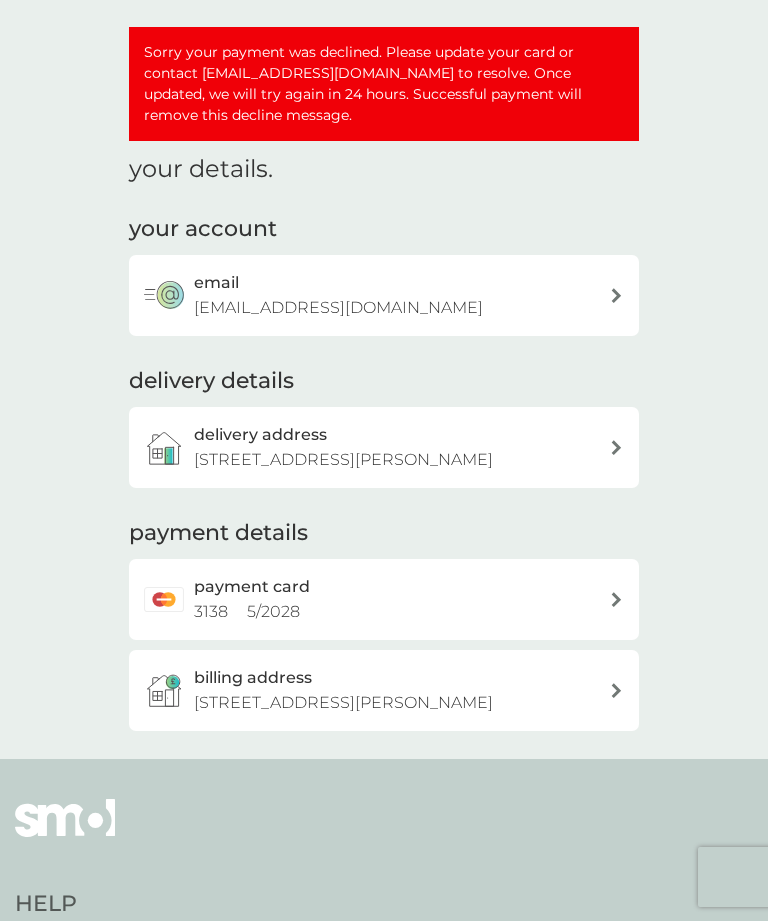 click on "delivery address [STREET_ADDRESS][PERSON_NAME]" at bounding box center (384, 447) 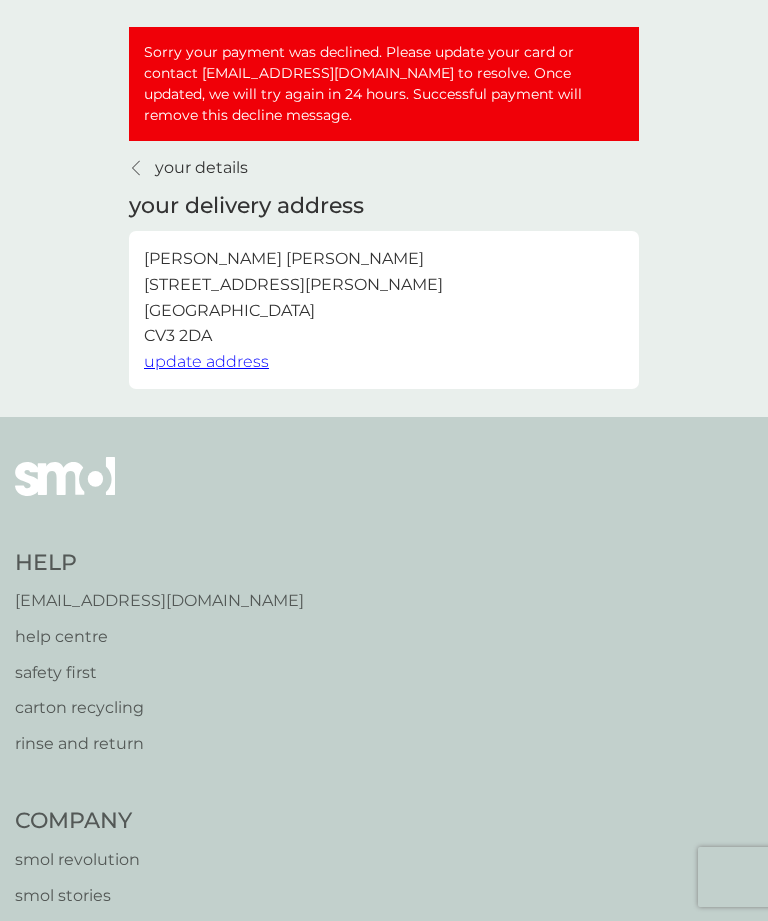 scroll, scrollTop: 0, scrollLeft: 0, axis: both 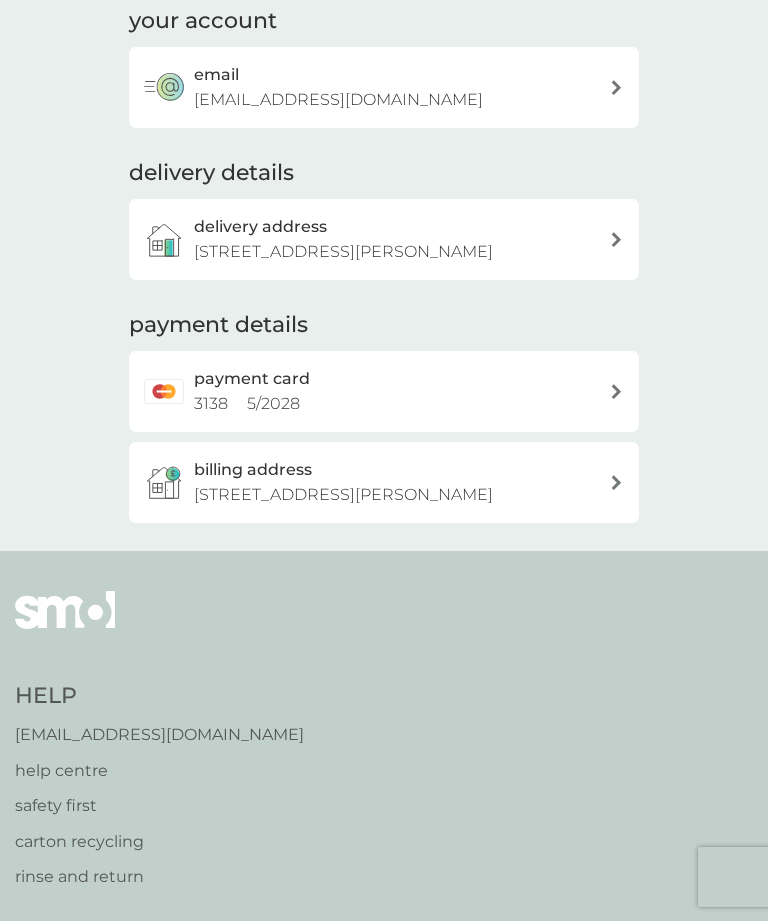 click at bounding box center (616, 391) 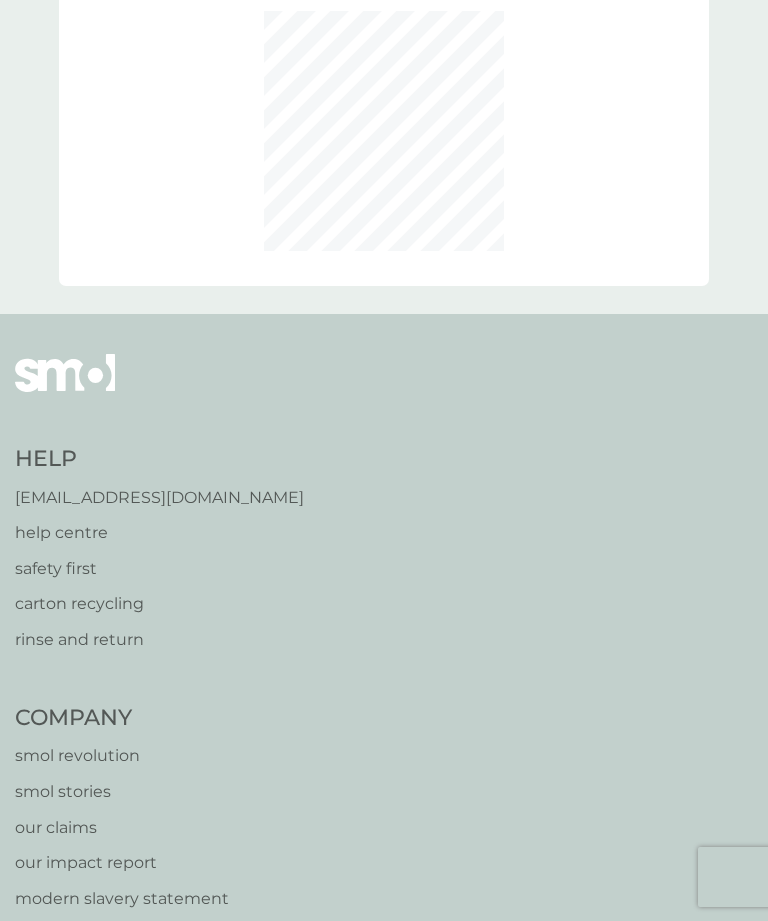 scroll, scrollTop: 64, scrollLeft: 0, axis: vertical 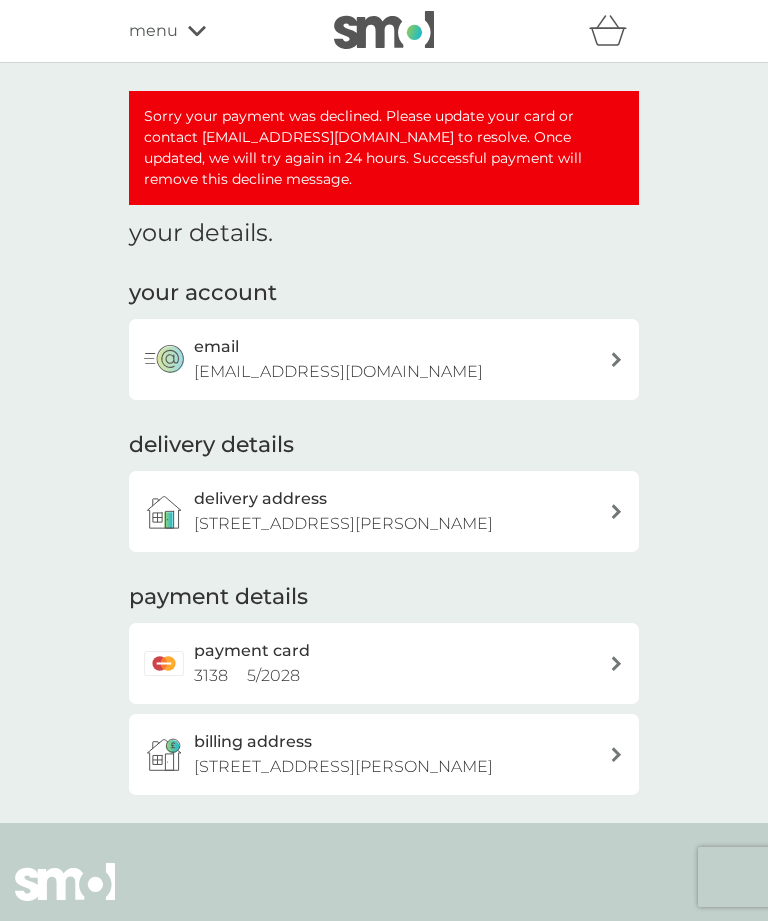 click on "menu" at bounding box center [214, 31] 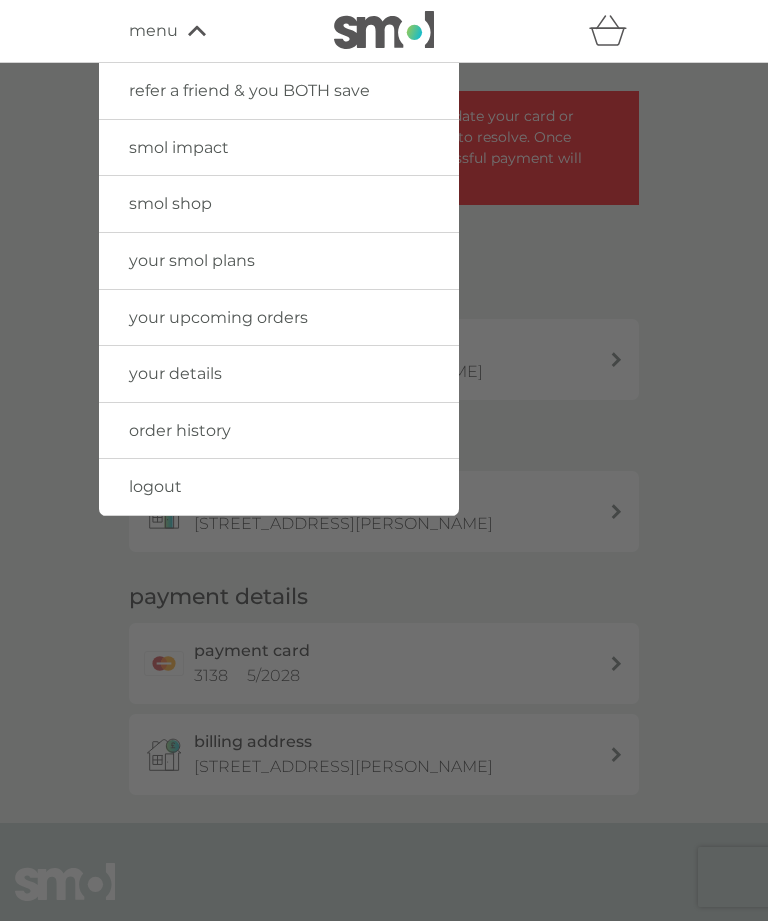 click at bounding box center (384, 523) 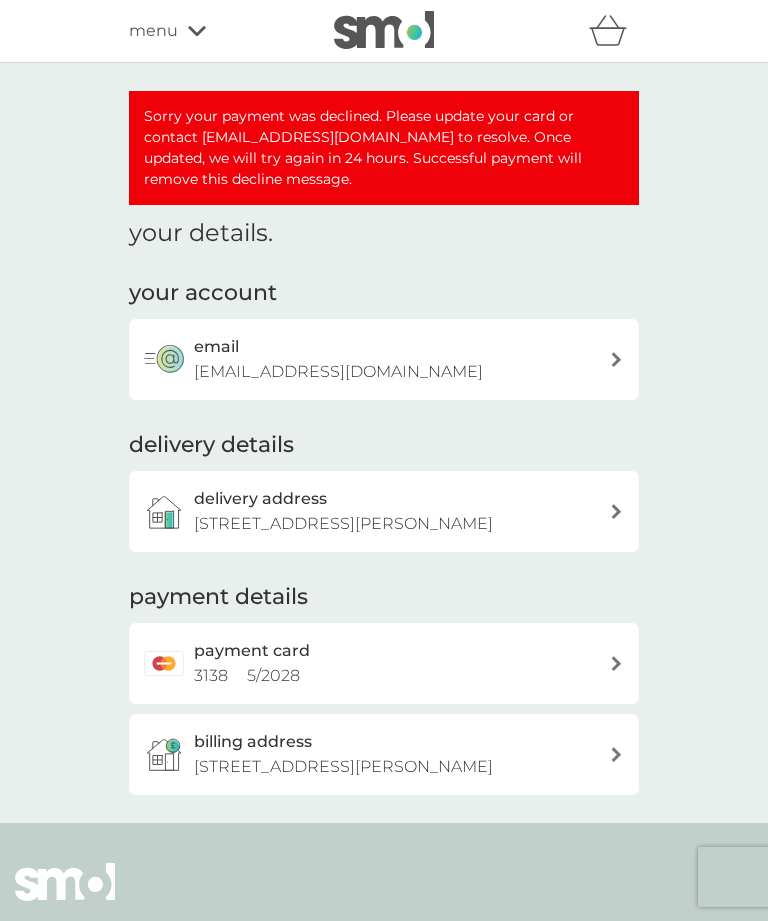 click on "menu" at bounding box center (214, 31) 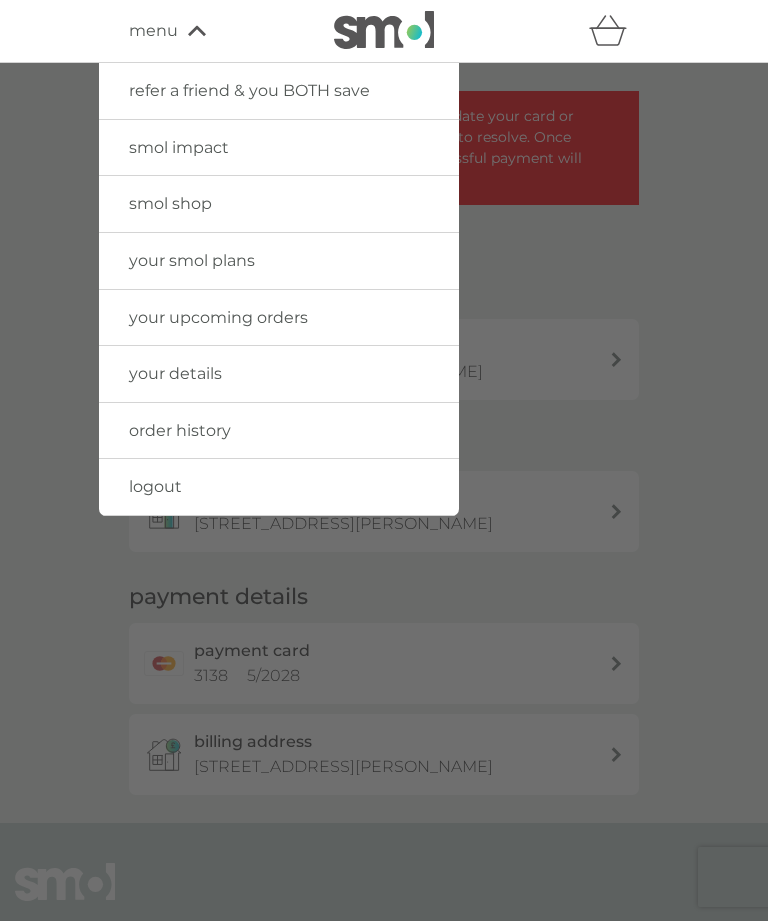 click on "order history" at bounding box center [279, 431] 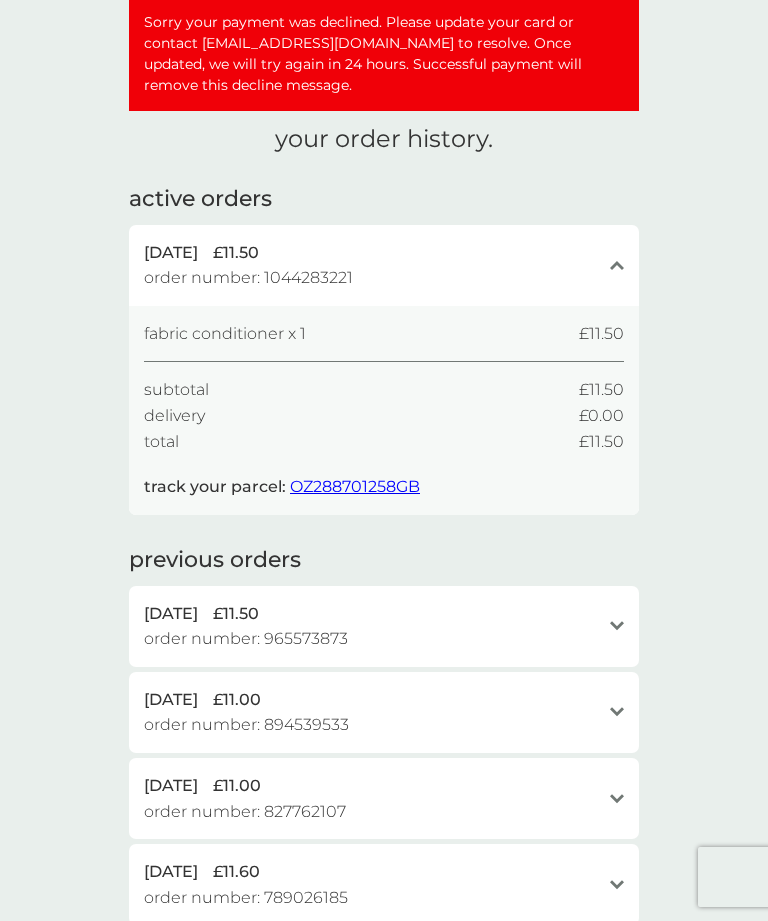 scroll, scrollTop: 0, scrollLeft: 0, axis: both 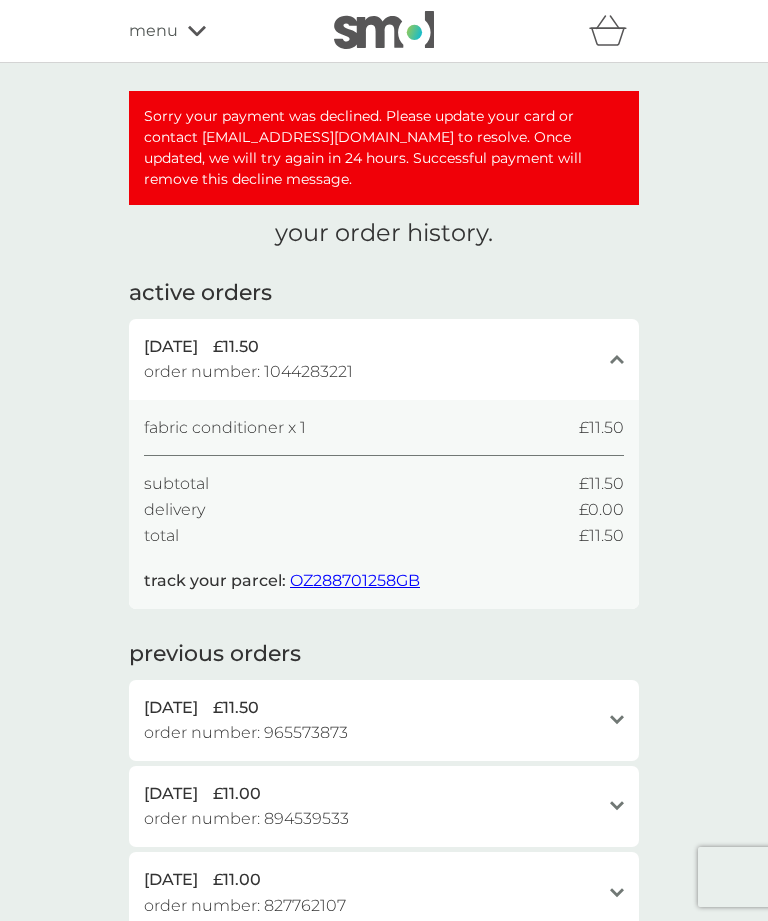 click on "menu" at bounding box center [153, 31] 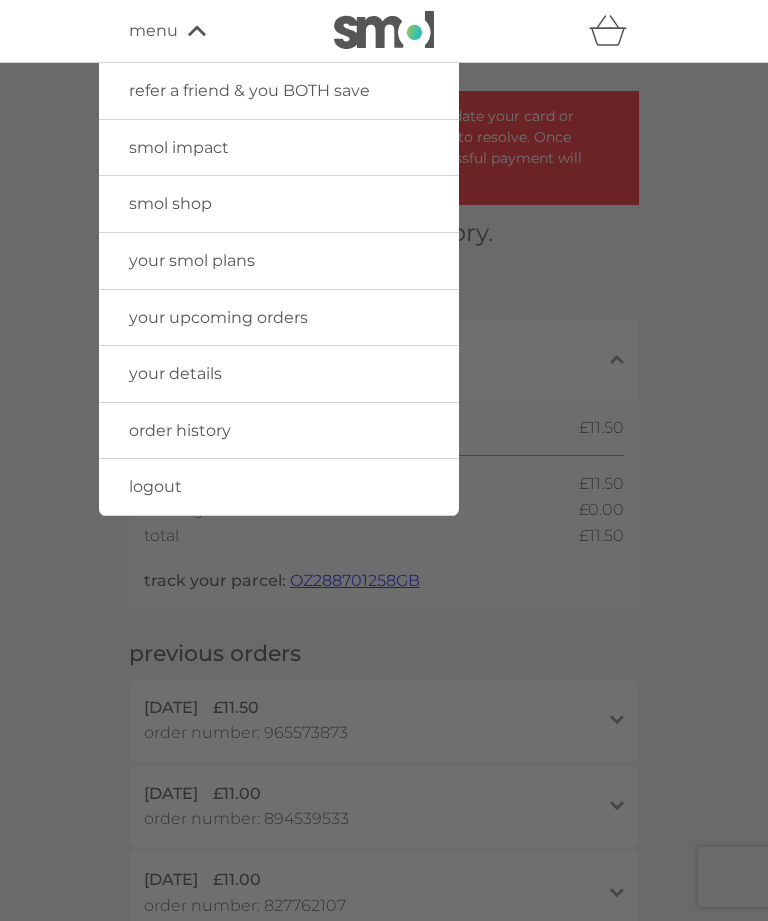 click on "your smol plans" at bounding box center [192, 260] 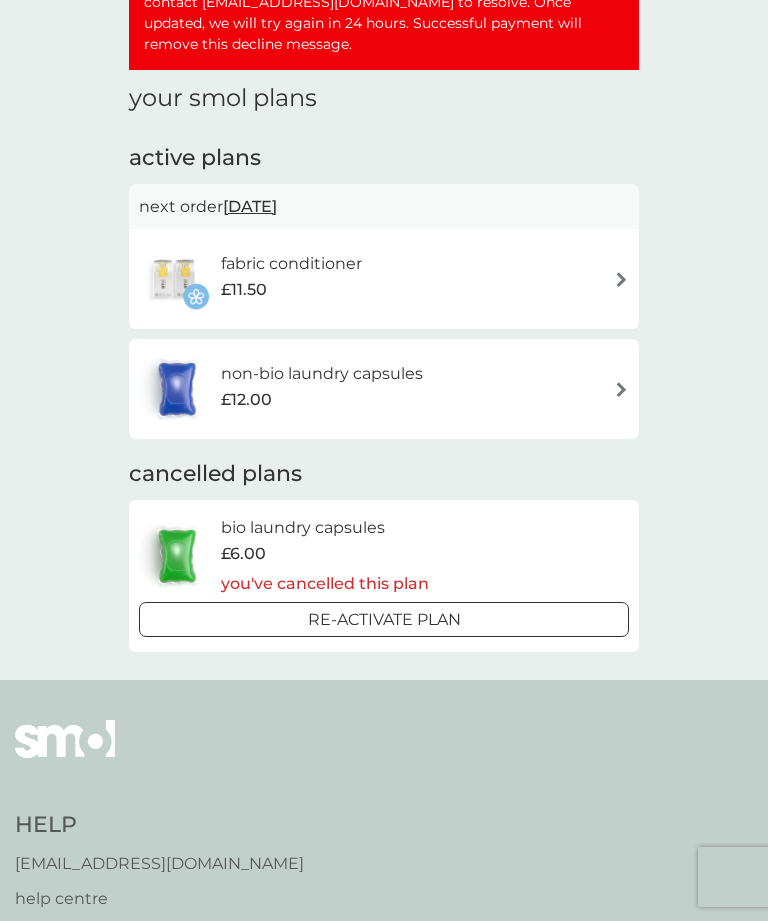 scroll, scrollTop: 133, scrollLeft: 0, axis: vertical 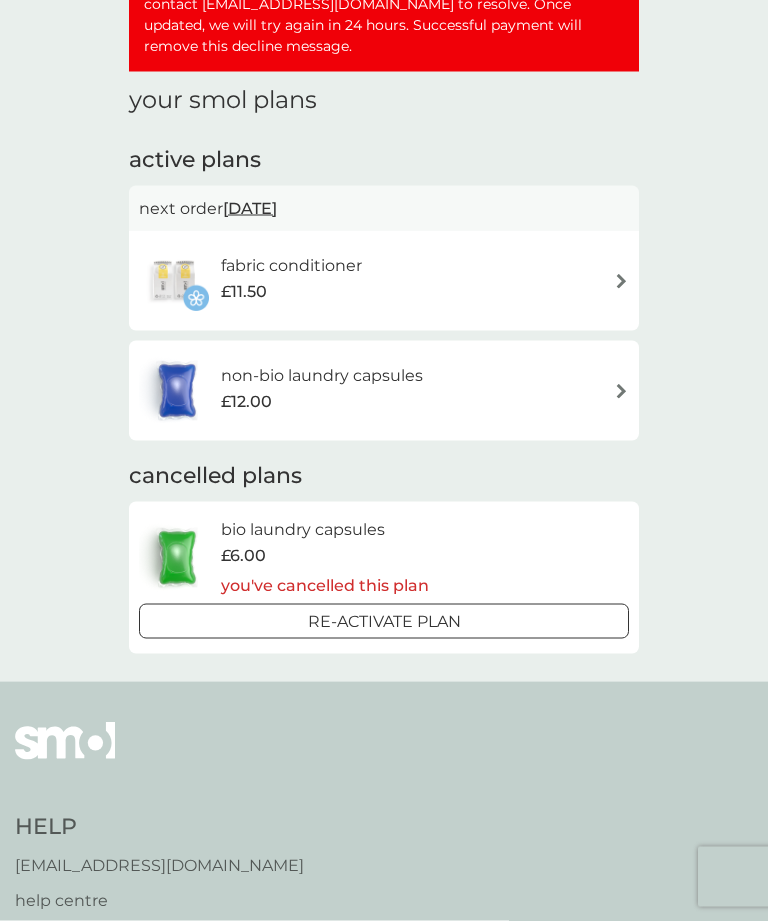click on "fabric conditioner £11.50" at bounding box center (384, 281) 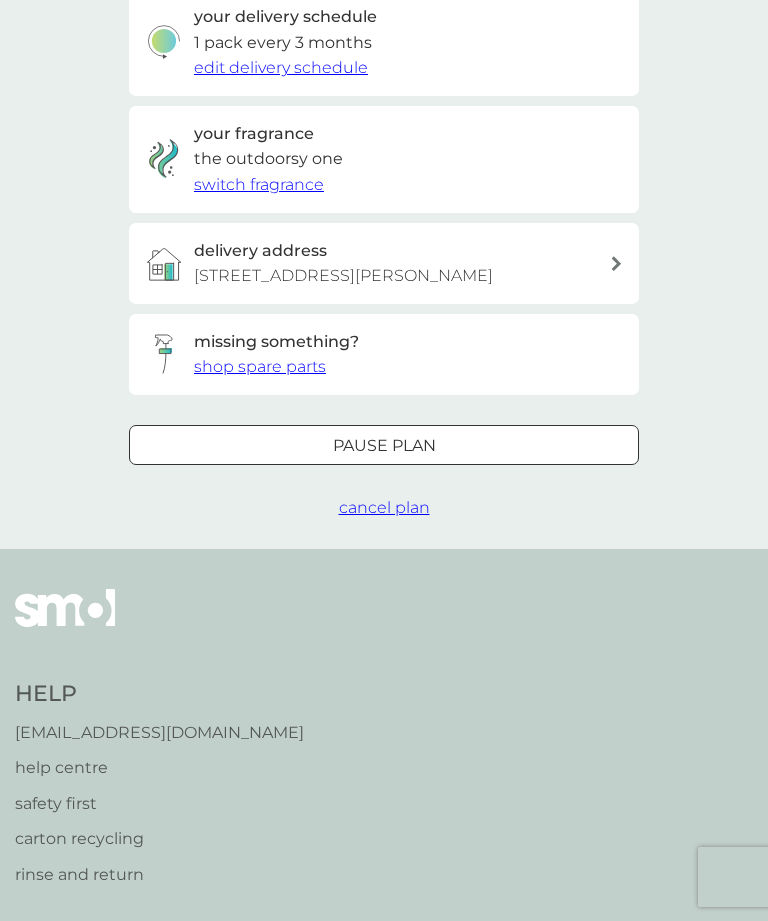 scroll, scrollTop: 634, scrollLeft: 0, axis: vertical 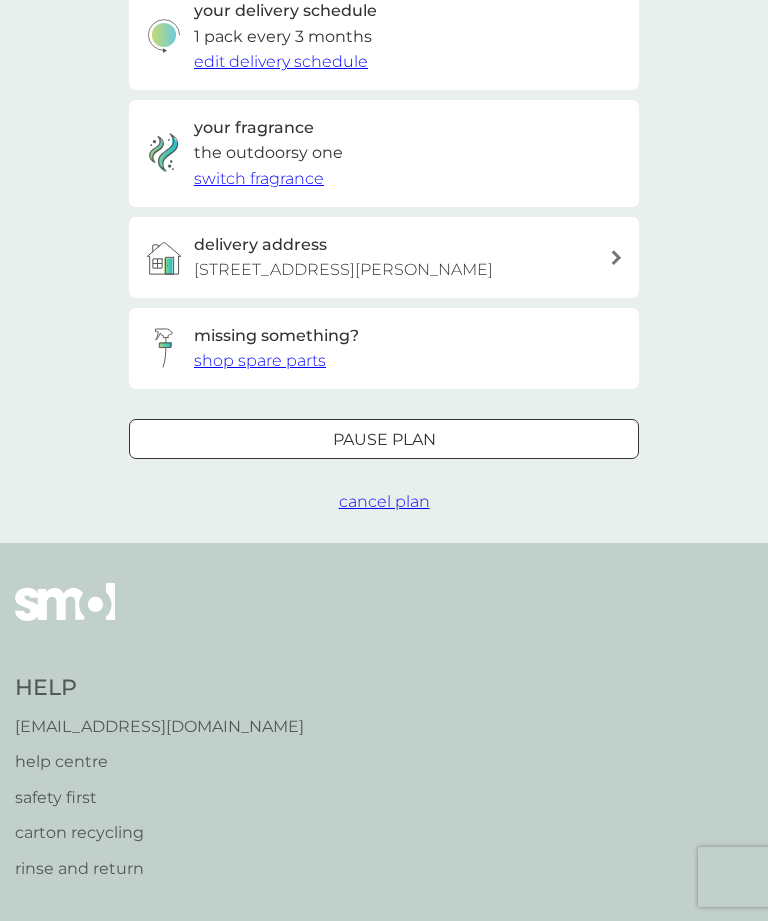 click on "cancel plan" at bounding box center (384, 501) 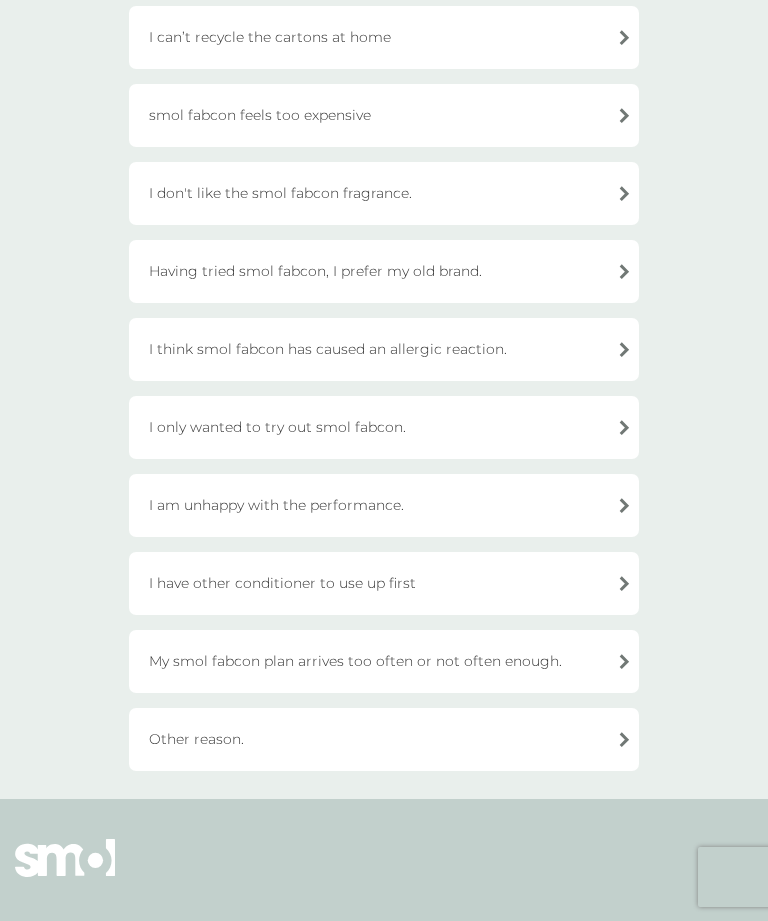 scroll, scrollTop: 480, scrollLeft: 0, axis: vertical 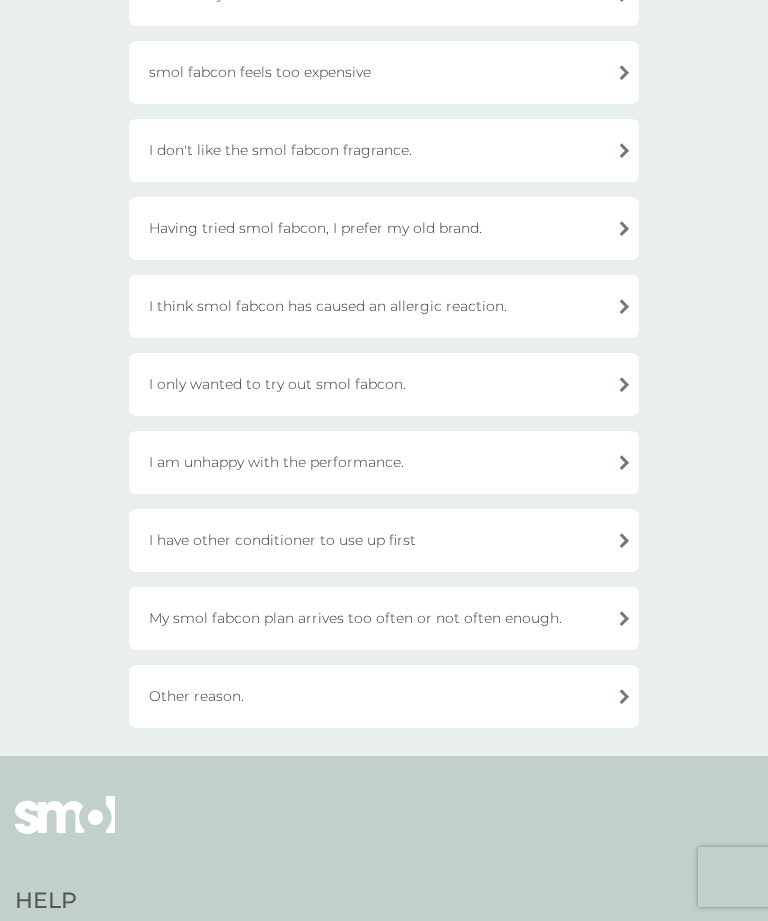 click on "Other reason." at bounding box center (384, 696) 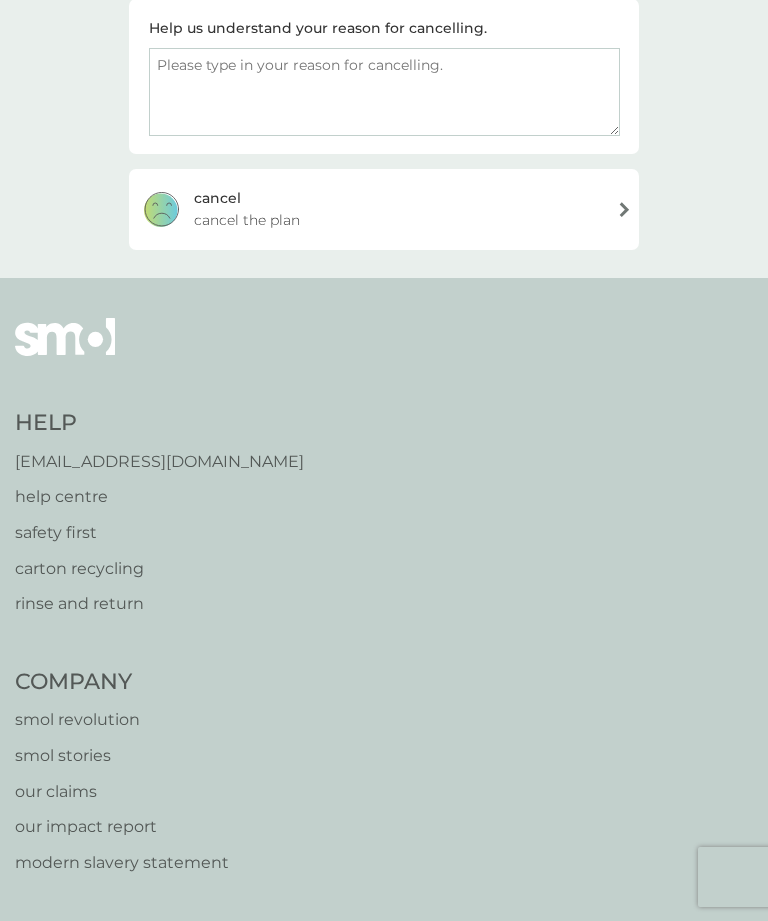 click at bounding box center (384, 92) 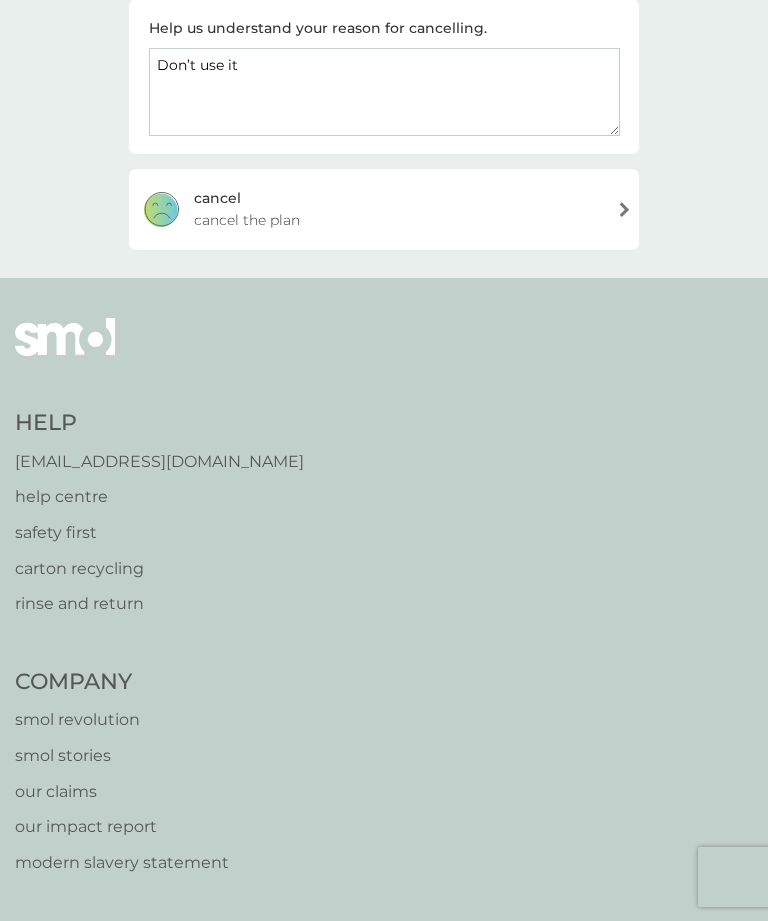 scroll, scrollTop: 401, scrollLeft: 0, axis: vertical 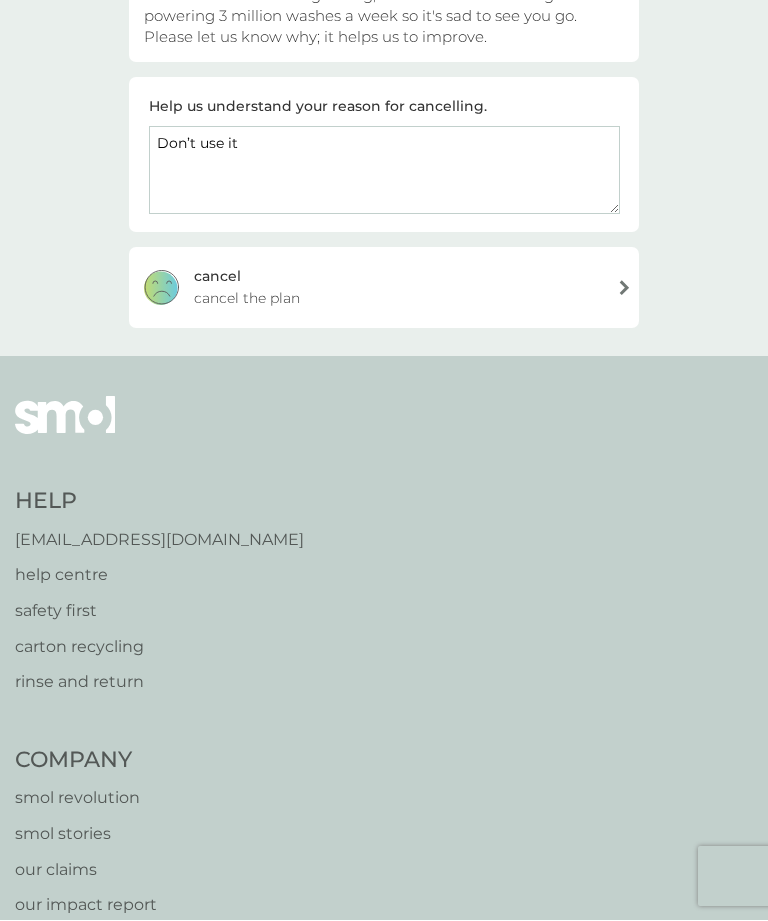 type on "Don’t use it" 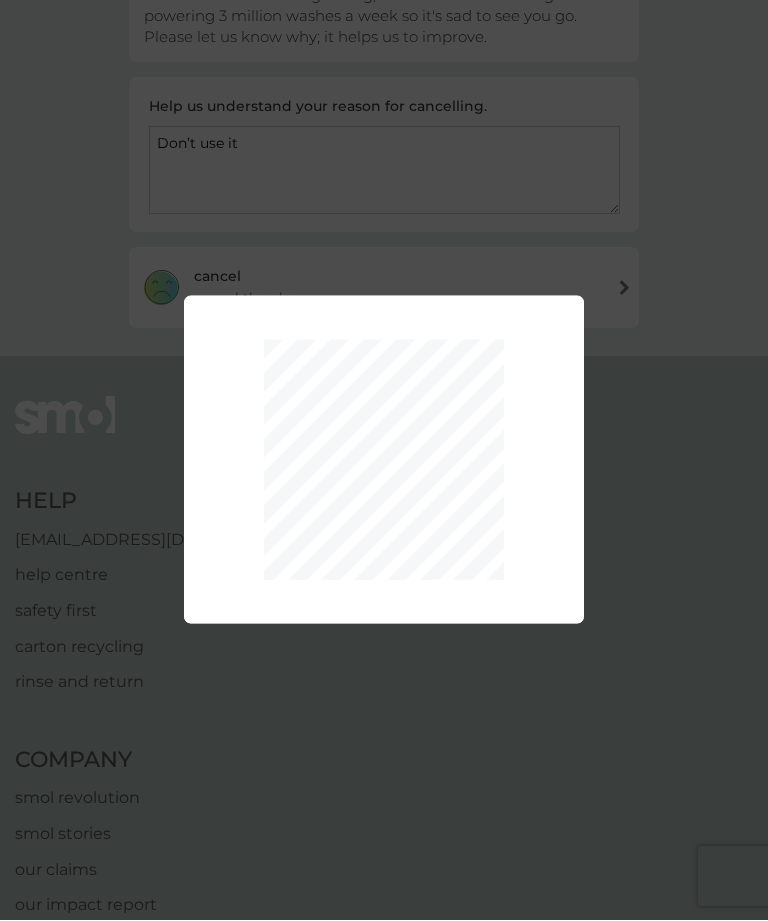 scroll, scrollTop: 402, scrollLeft: 0, axis: vertical 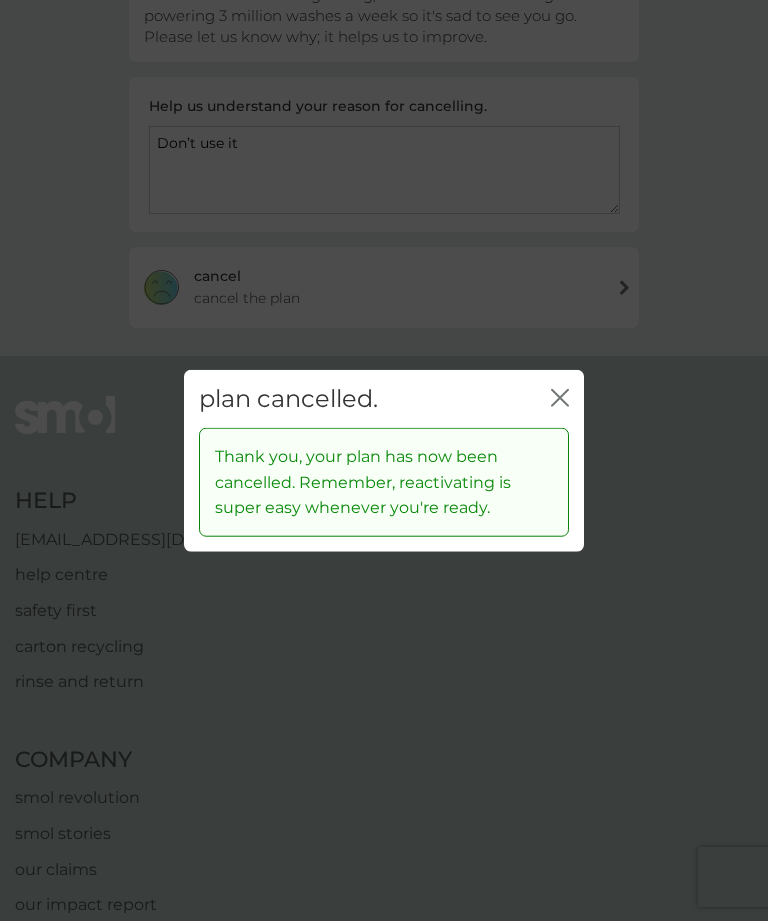click on "plan cancelled. close" at bounding box center [384, 398] 